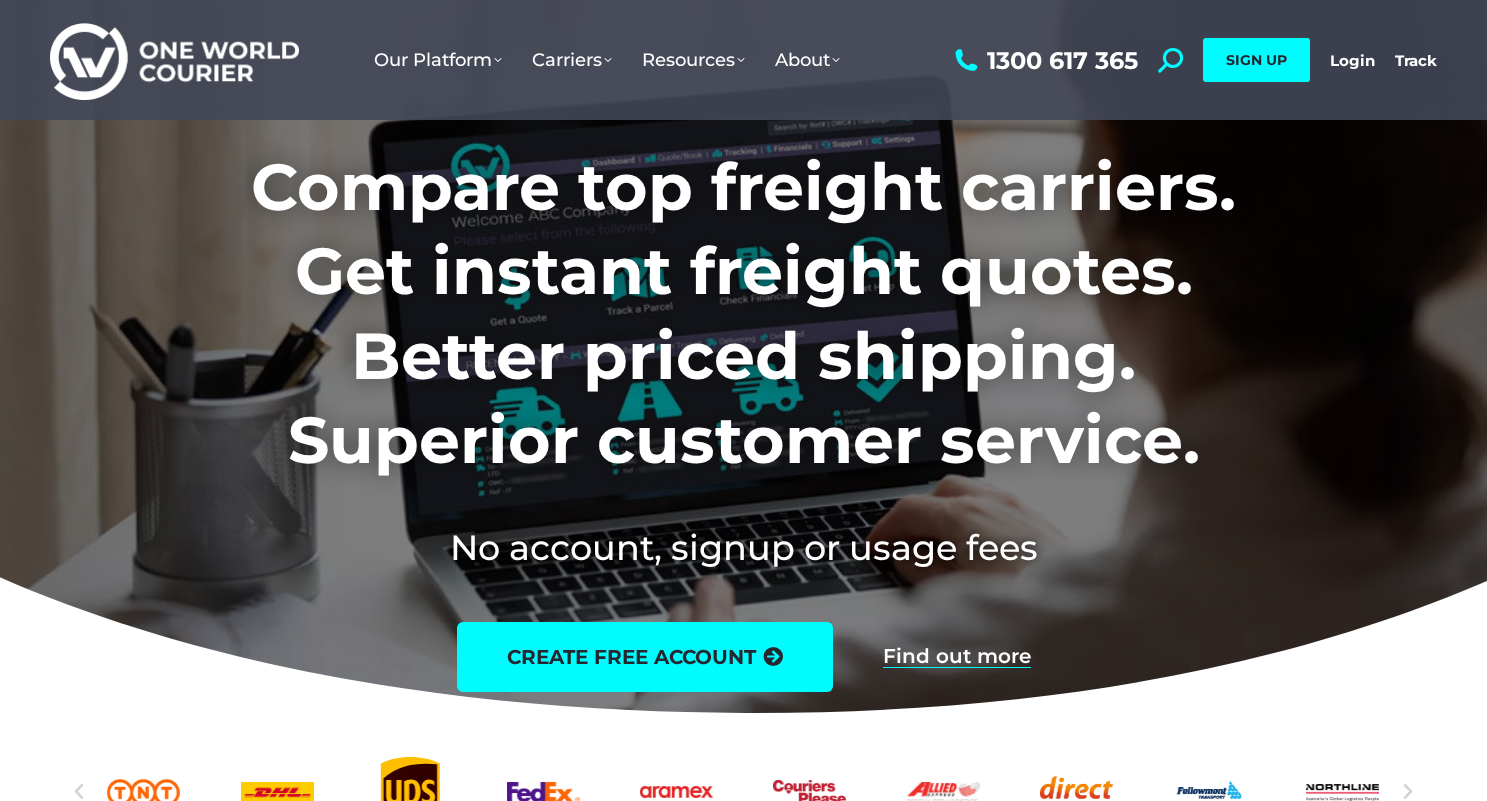 scroll, scrollTop: 0, scrollLeft: 0, axis: both 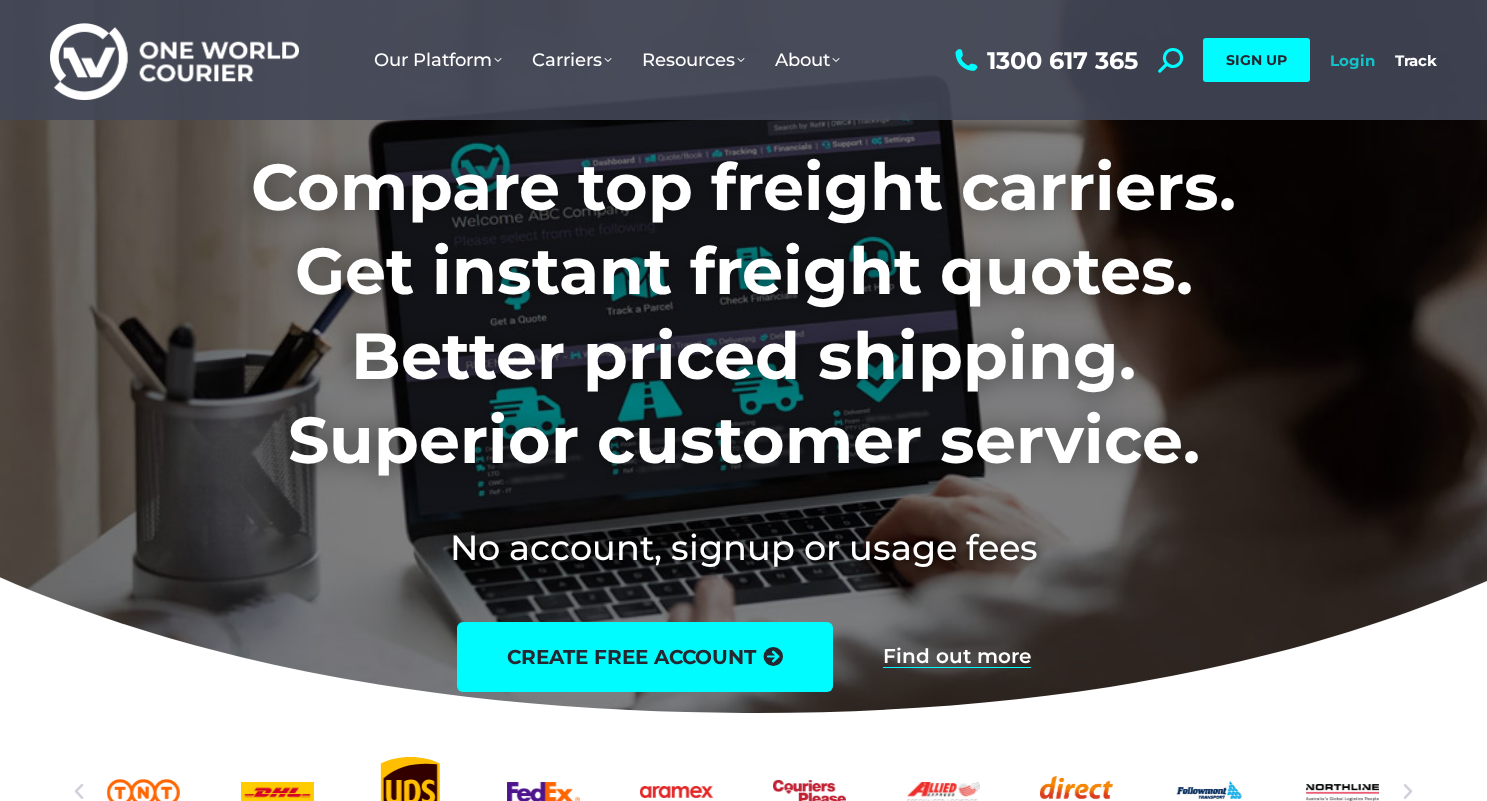click on "Login" at bounding box center [1352, 60] 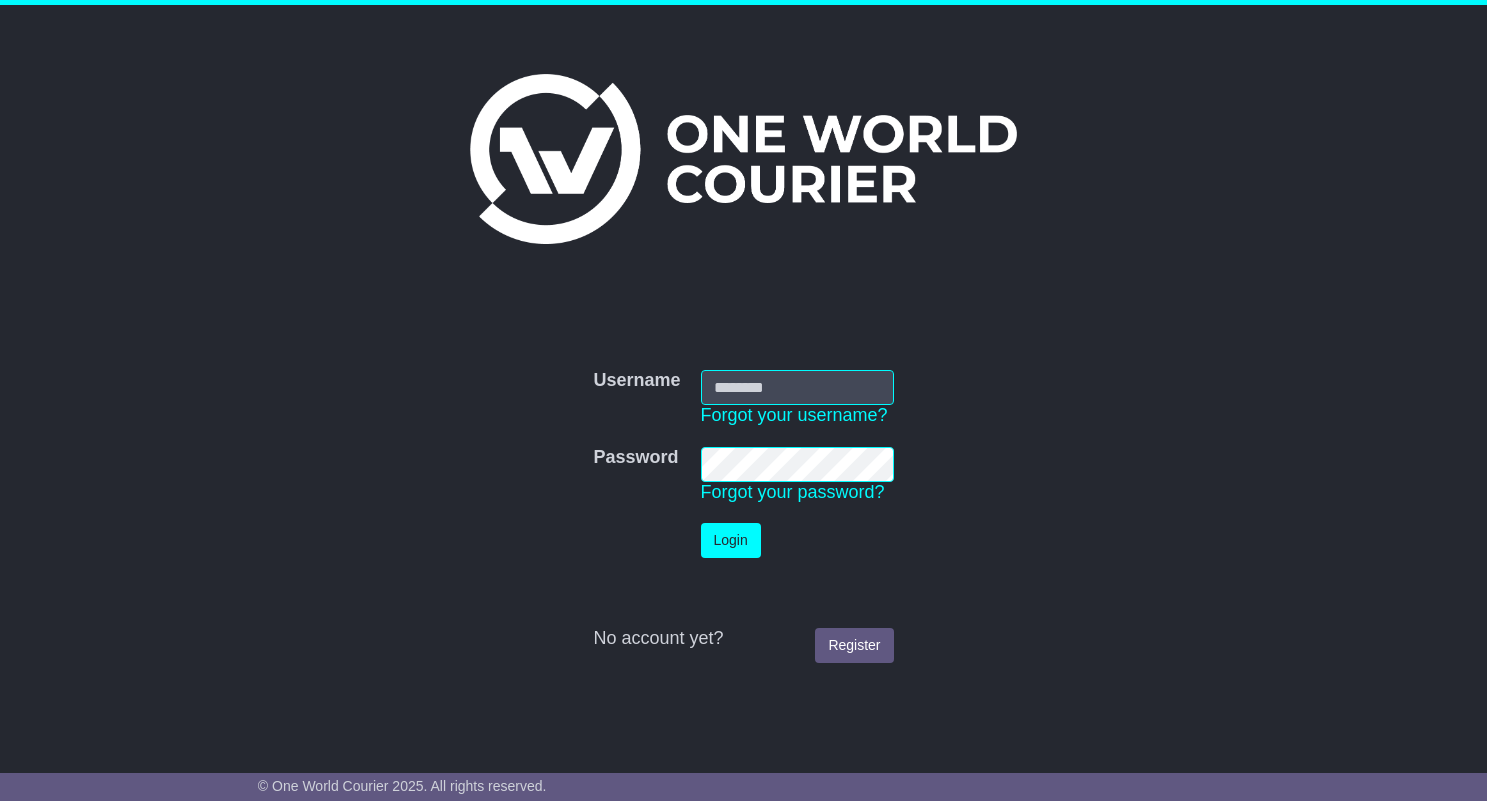 scroll, scrollTop: 0, scrollLeft: 0, axis: both 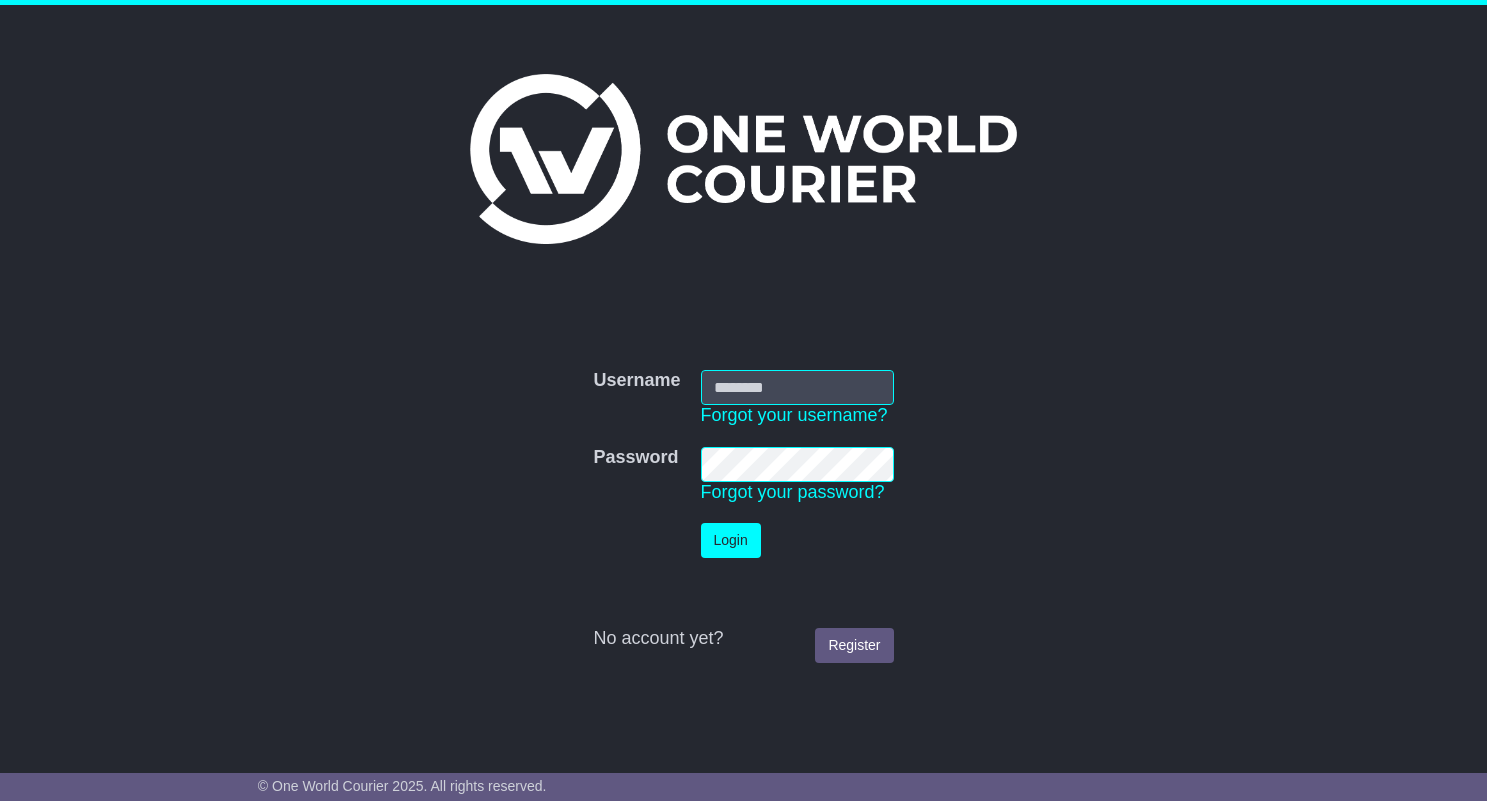 type on "**********" 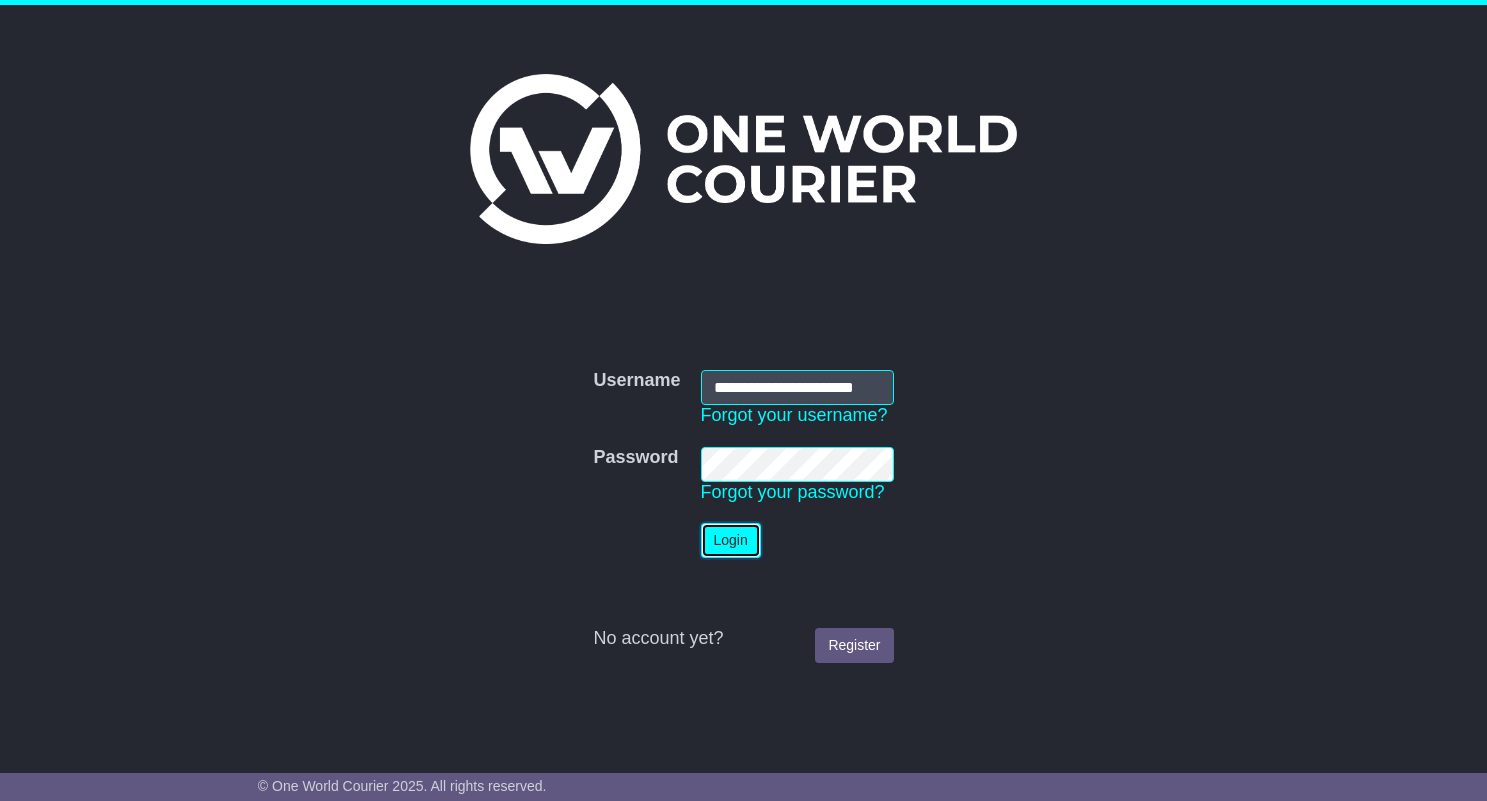 click on "Login" at bounding box center [731, 540] 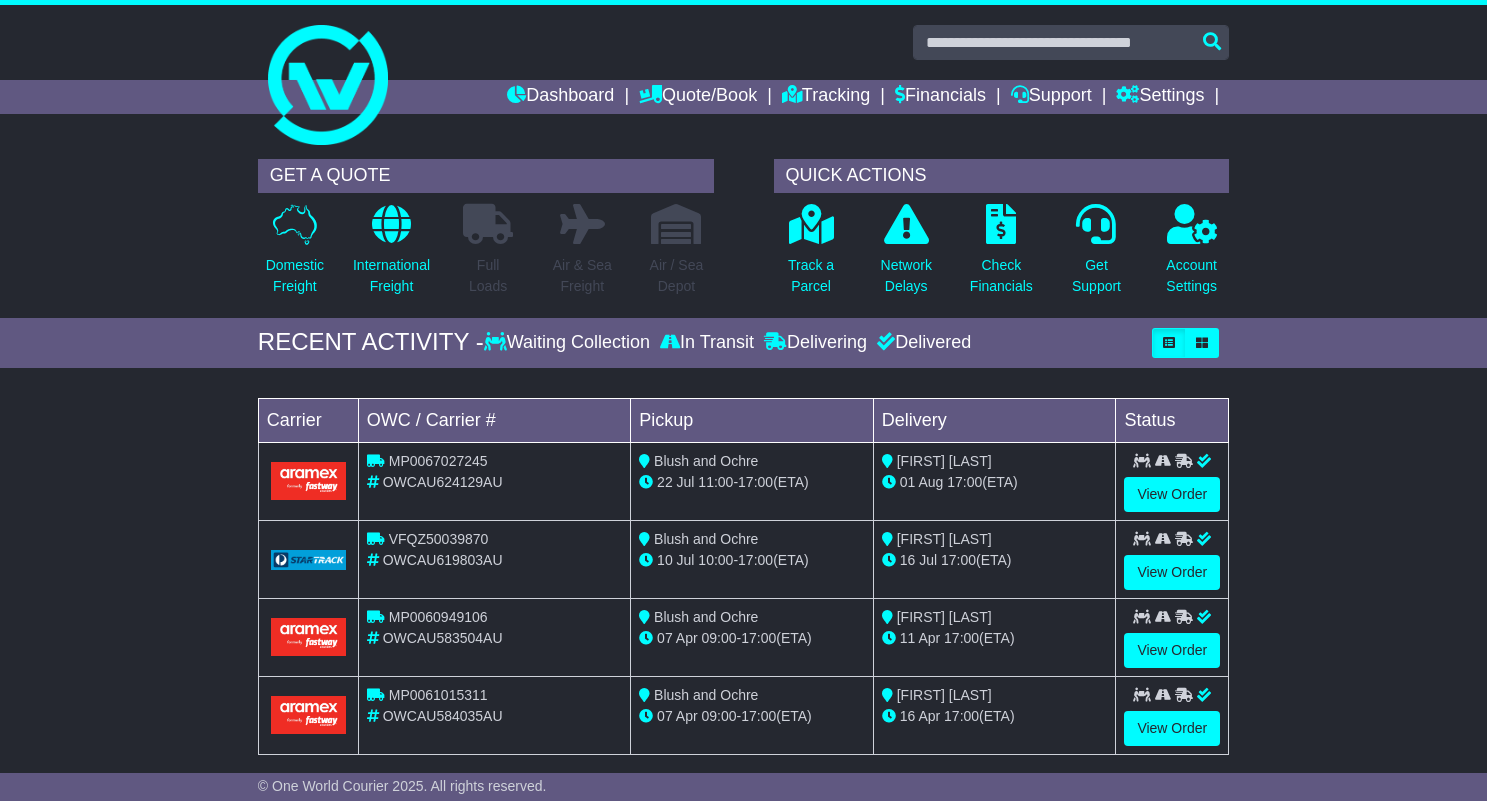scroll, scrollTop: 0, scrollLeft: 0, axis: both 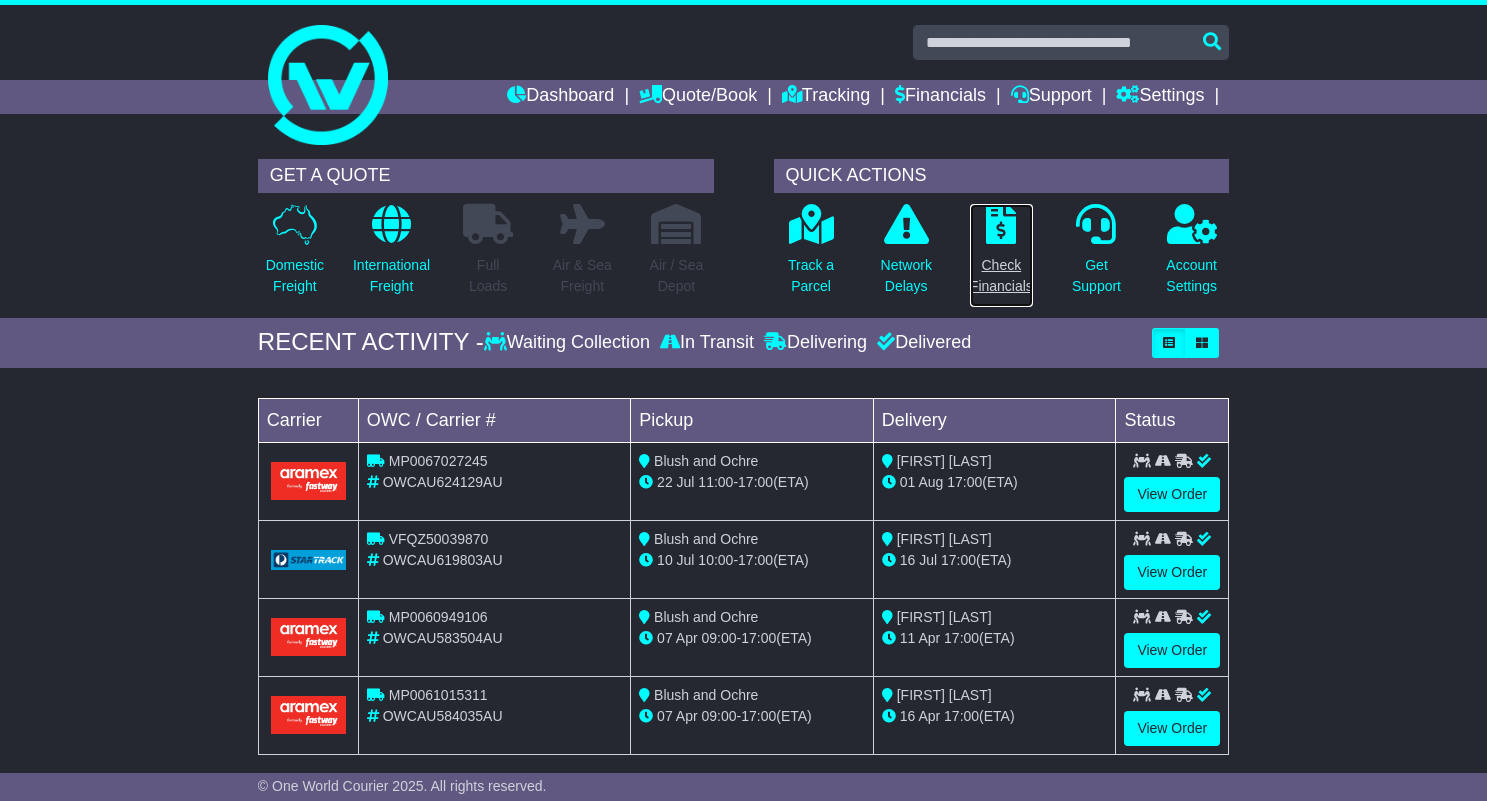 click on "Check Financials" at bounding box center (1001, 276) 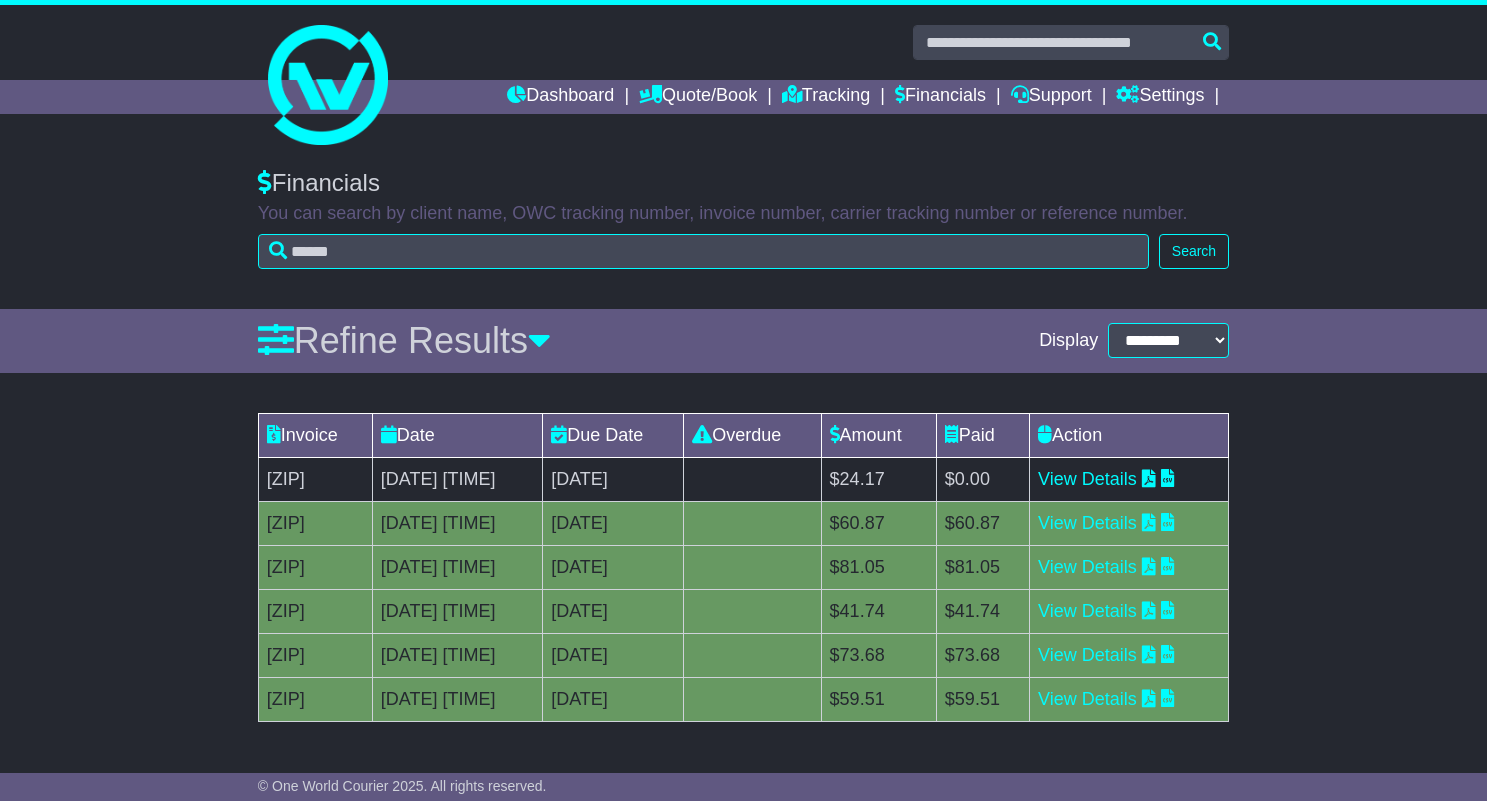 scroll, scrollTop: 0, scrollLeft: 0, axis: both 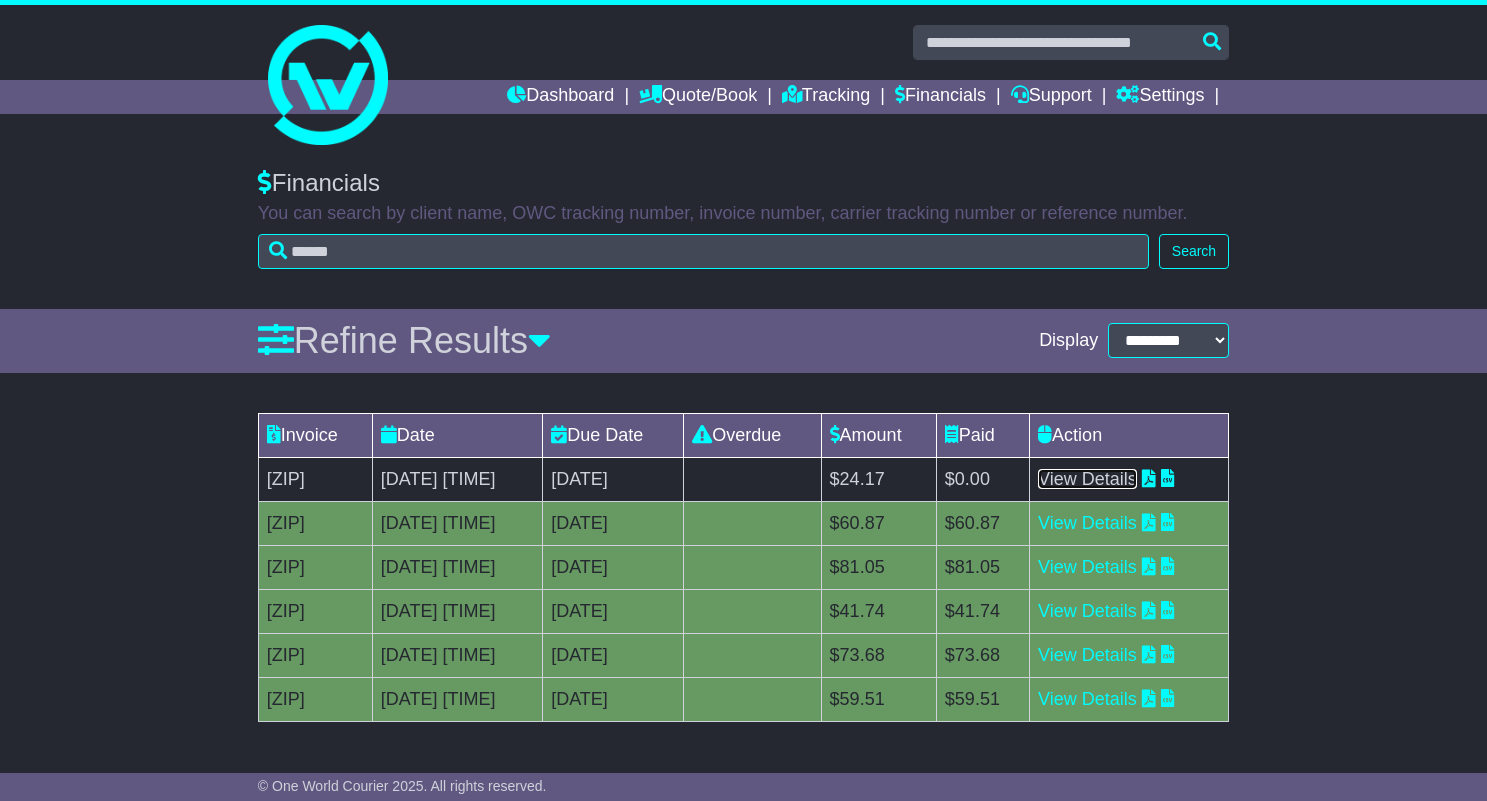 click on "View Details" at bounding box center (1087, 479) 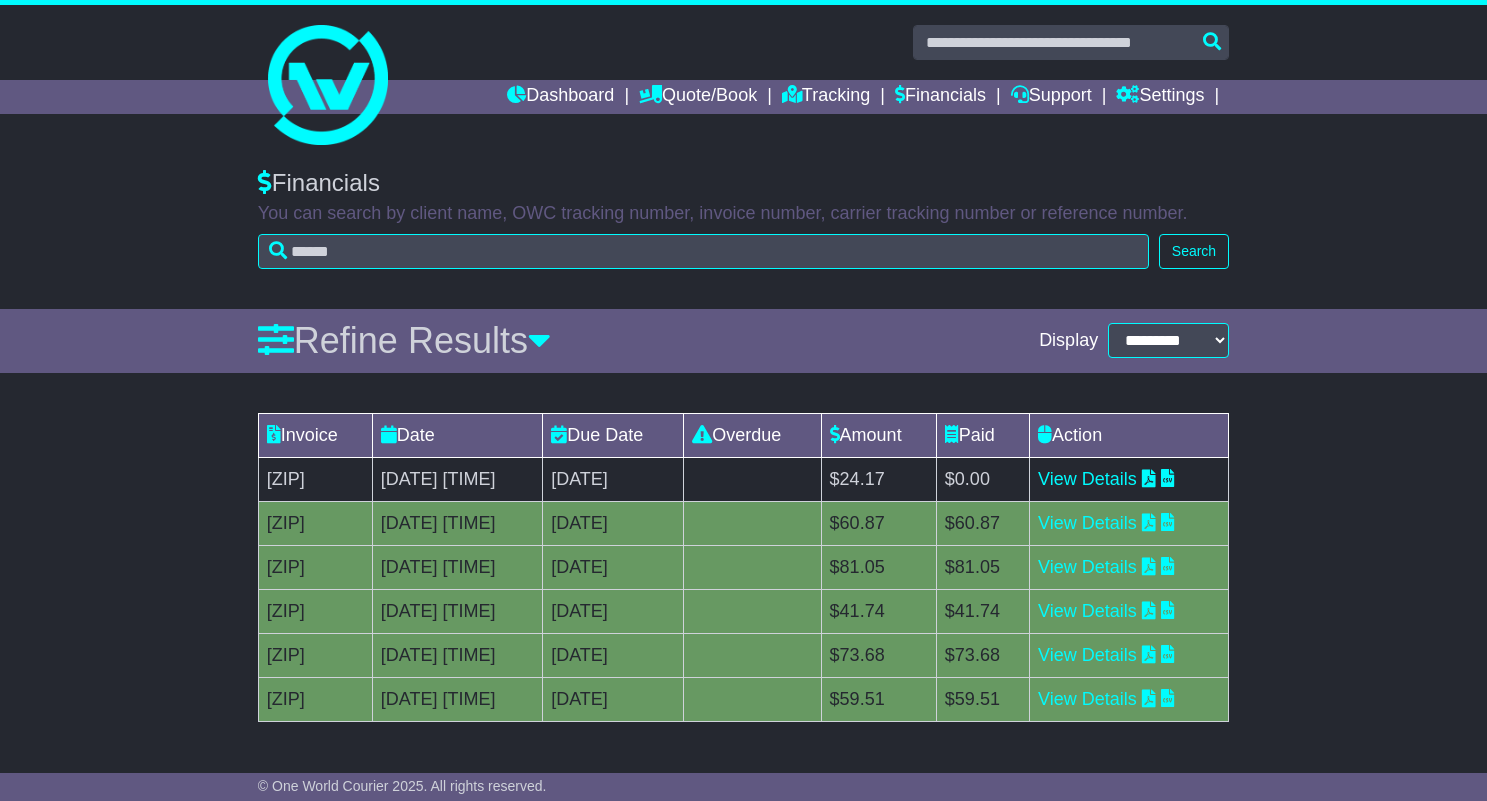 click on "Invoice
Date
Due Date
Overdue
Amount
Paid
Action
104431
31 Jul 2025 20:27
14th August 2025
0 day(s)
Payment In Process
$24.17
$0.00
View Details
102980
17 Jul 2025 21:55
31st July 2025
0 day(s)
Payment In Process
$60.87
$60.87
View Details
94597
10 Apr 2025 21:39" at bounding box center (743, 578) 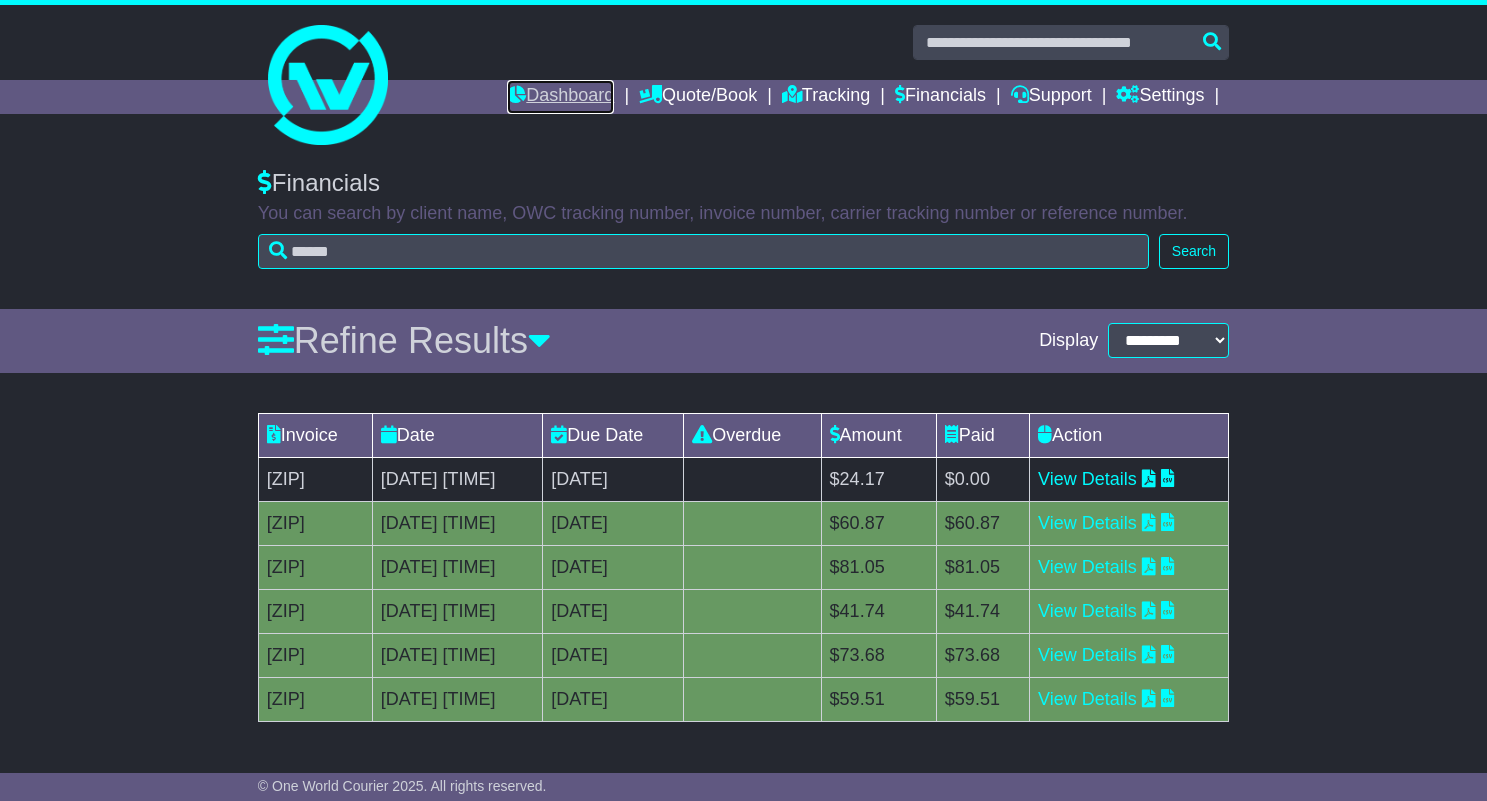 click on "Dashboard" at bounding box center (560, 97) 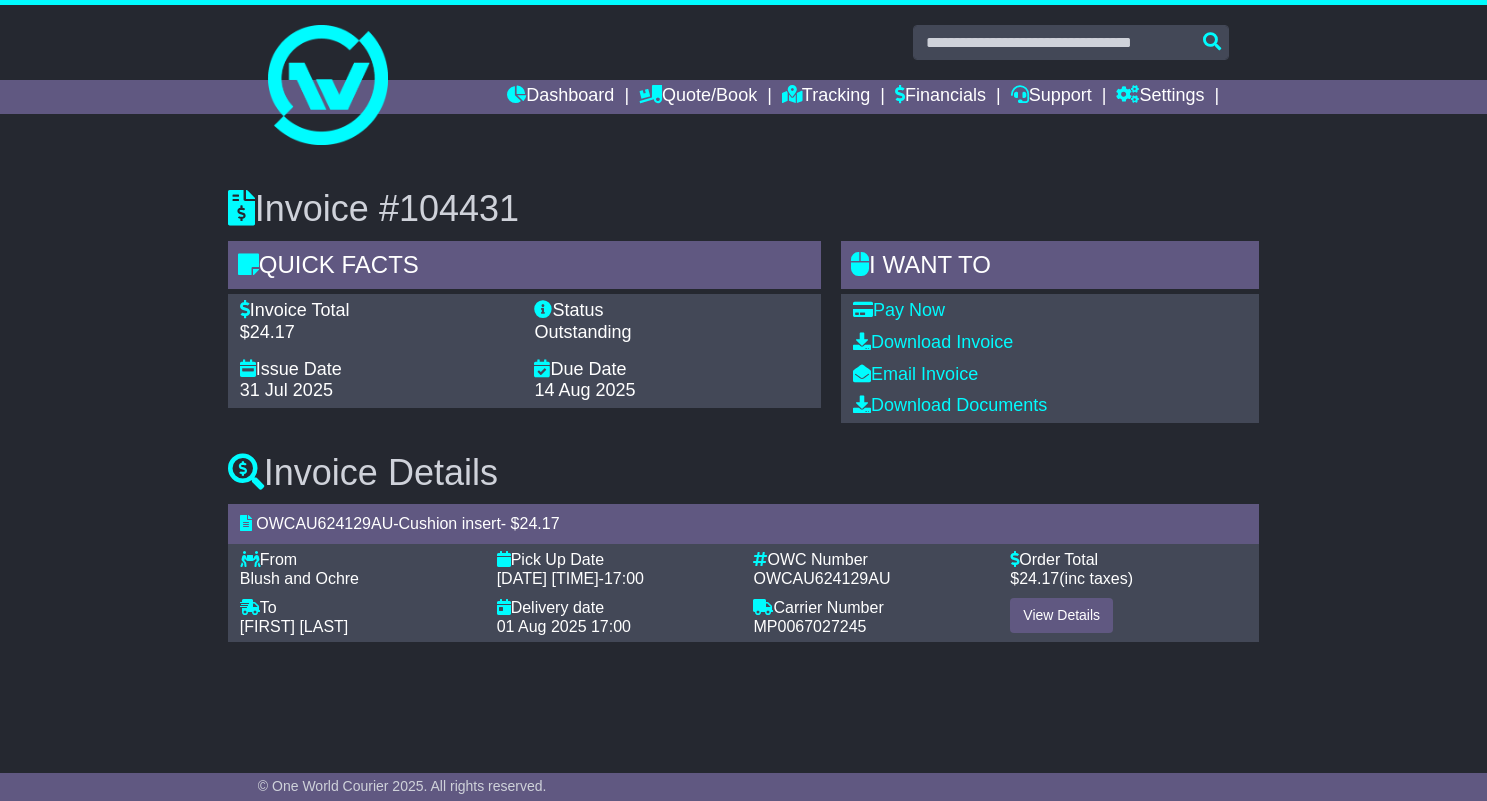 scroll, scrollTop: 0, scrollLeft: 0, axis: both 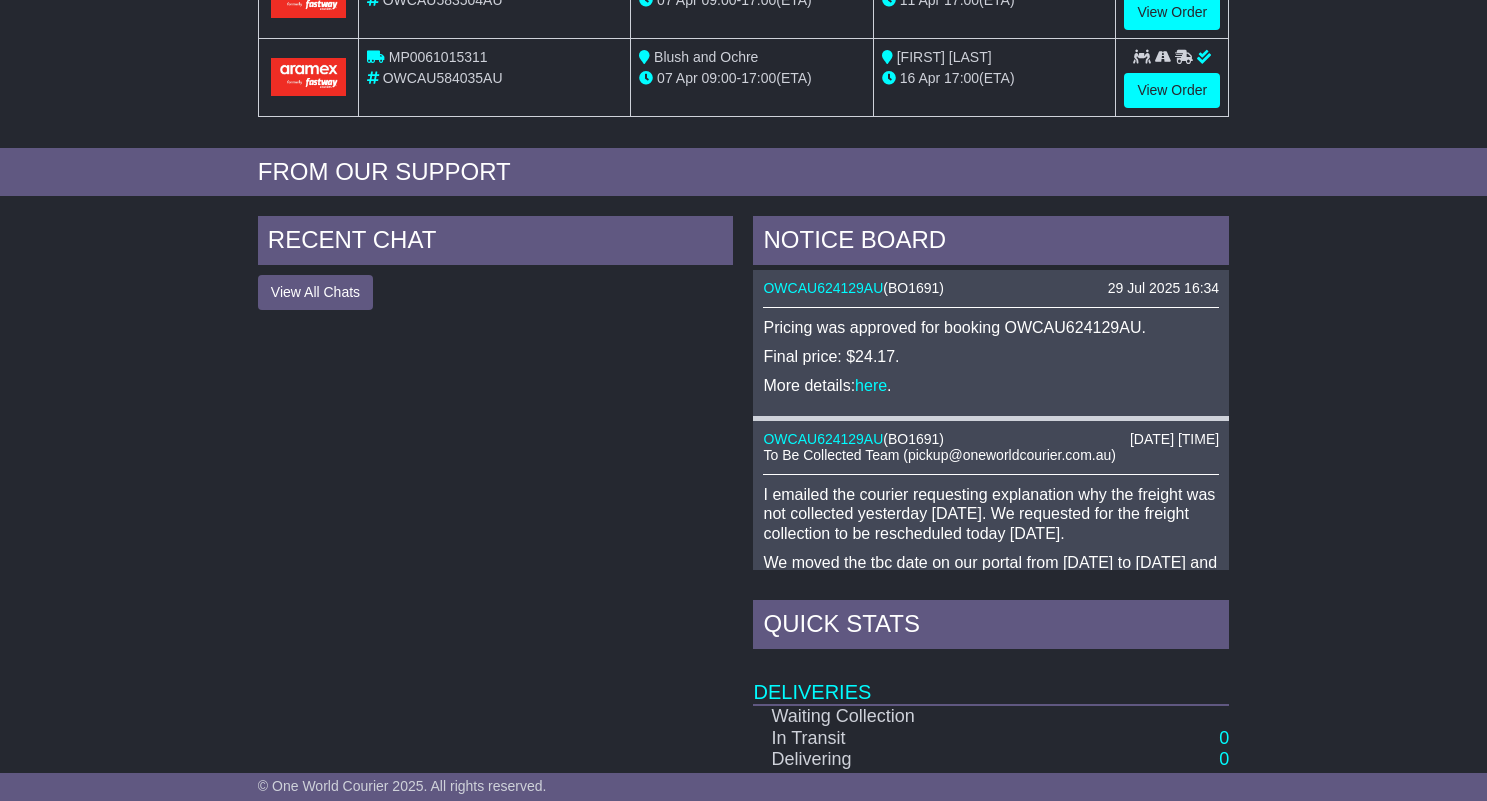 click on "Final price: $24.17." at bounding box center (991, 356) 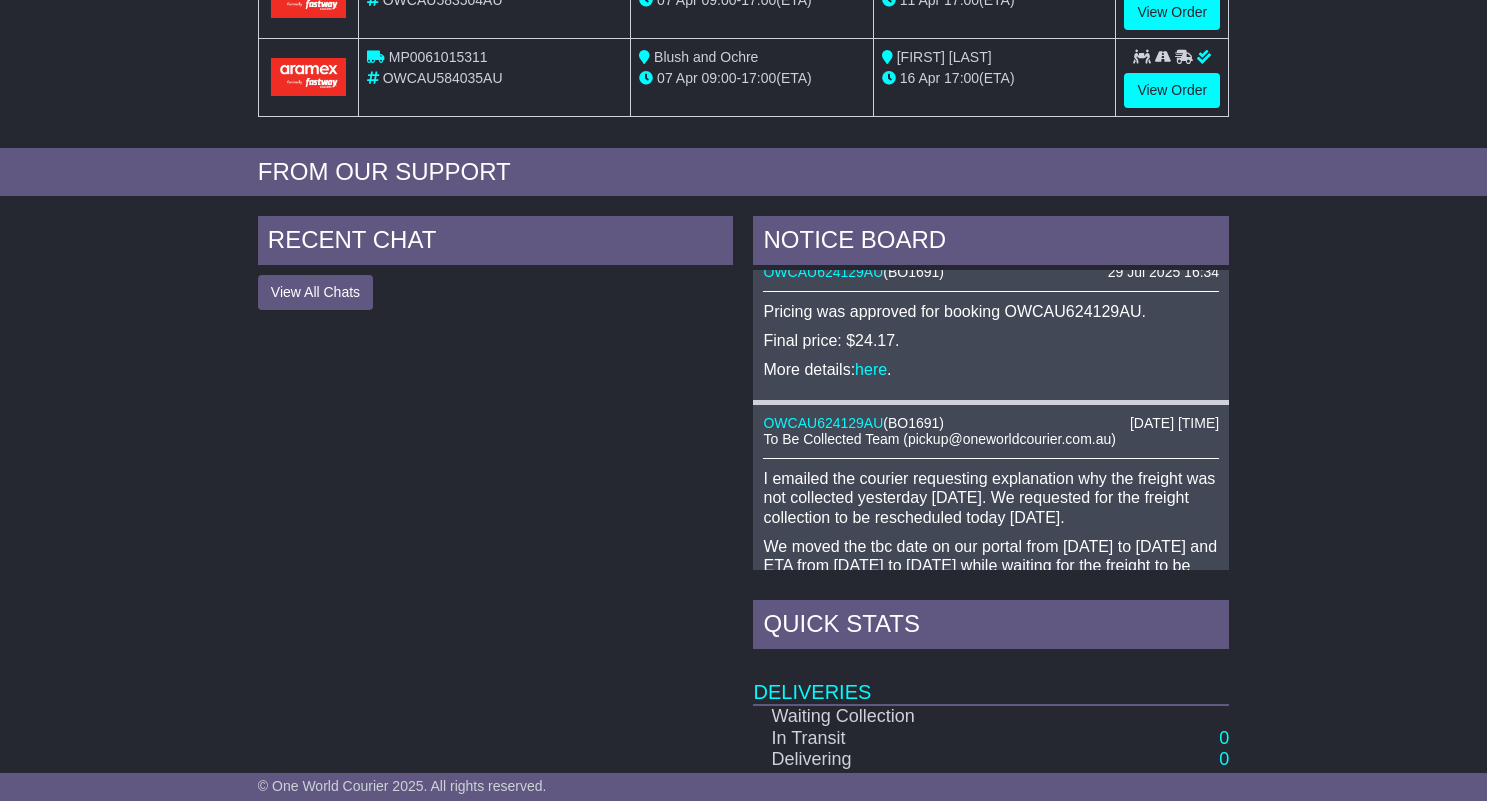 scroll, scrollTop: 0, scrollLeft: 0, axis: both 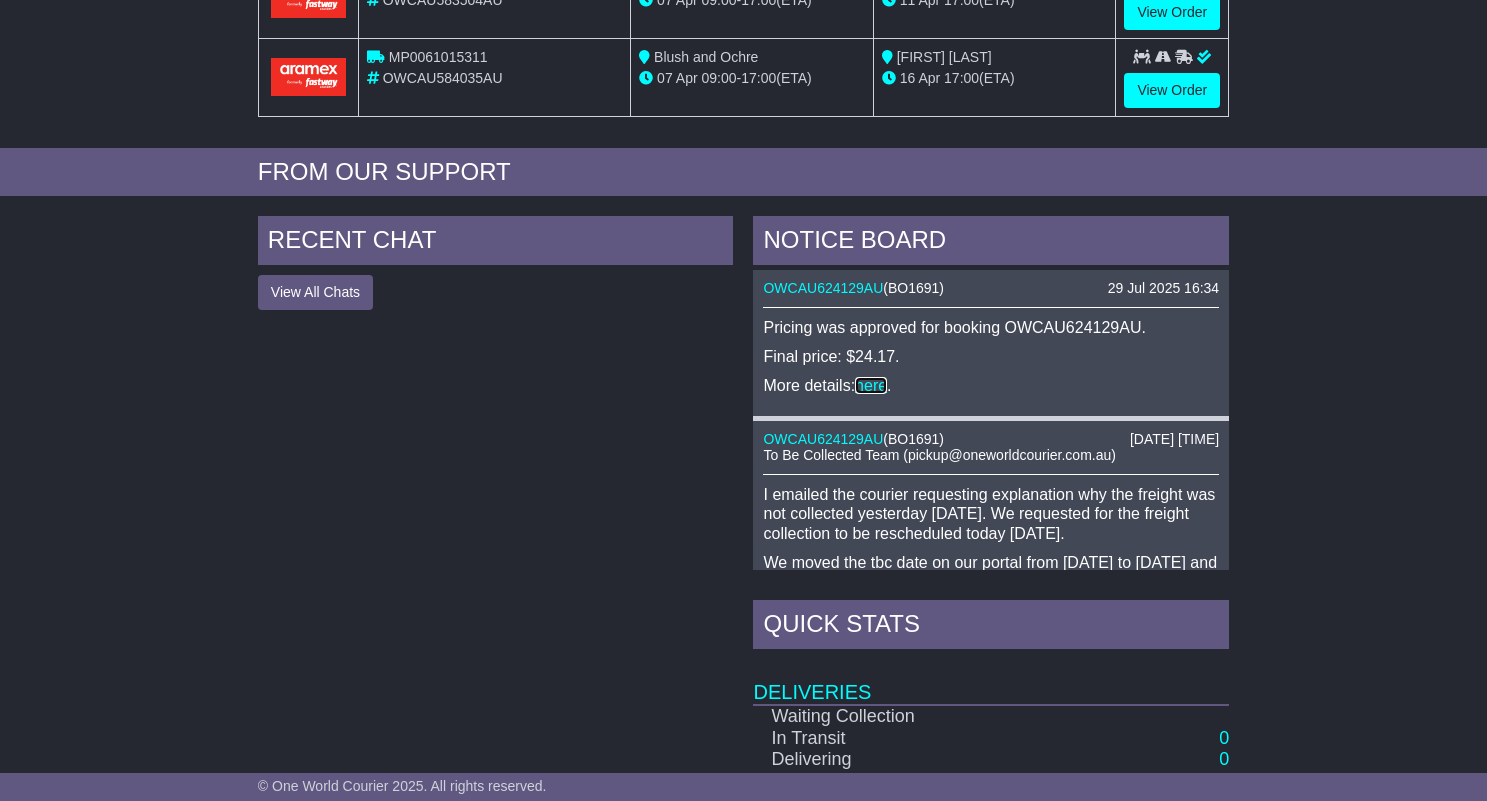 click on "here" at bounding box center (871, 385) 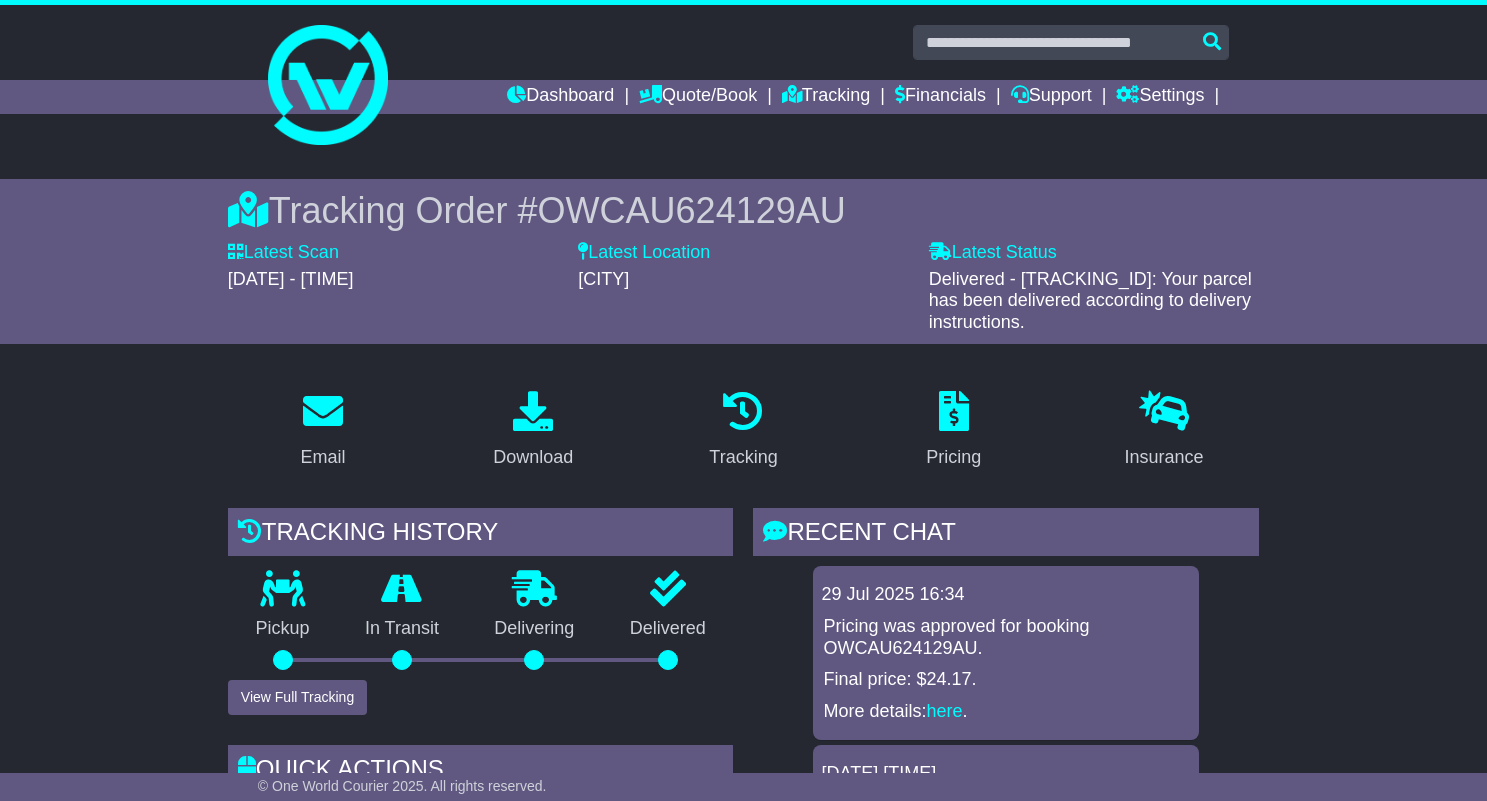 scroll, scrollTop: 0, scrollLeft: 0, axis: both 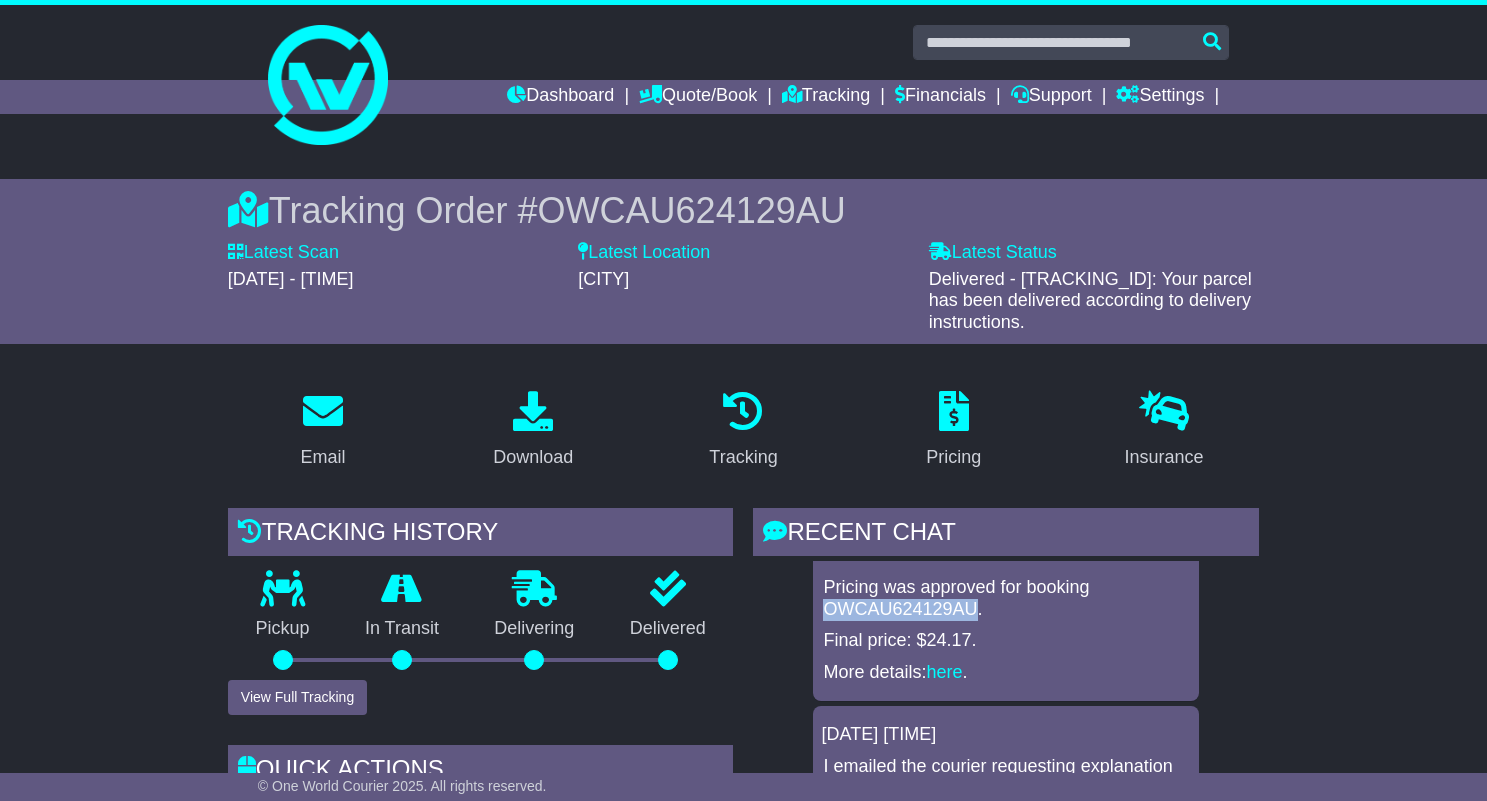 drag, startPoint x: 968, startPoint y: 611, endPoint x: 818, endPoint y: 611, distance: 150 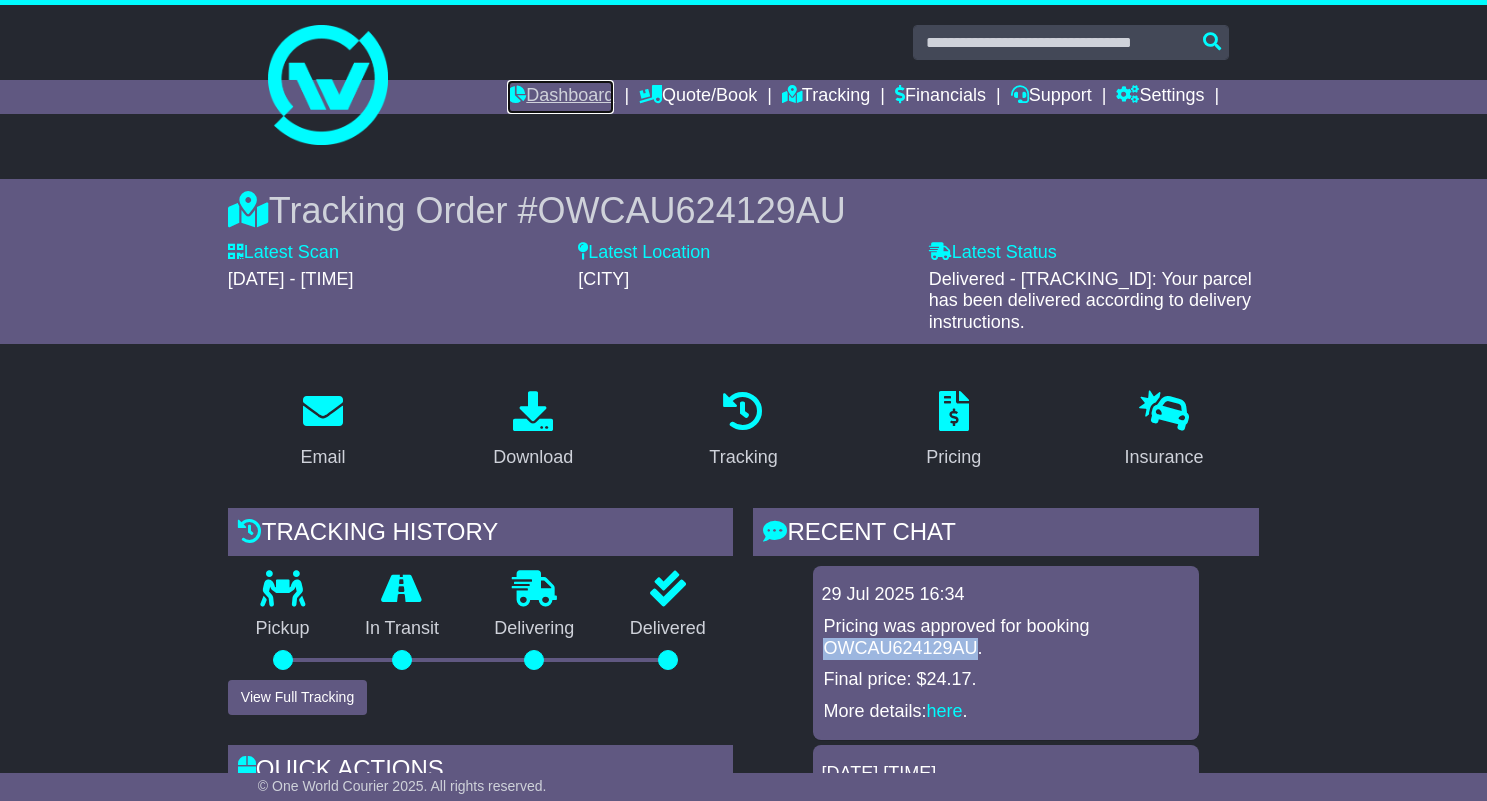 click on "Dashboard" at bounding box center [560, 97] 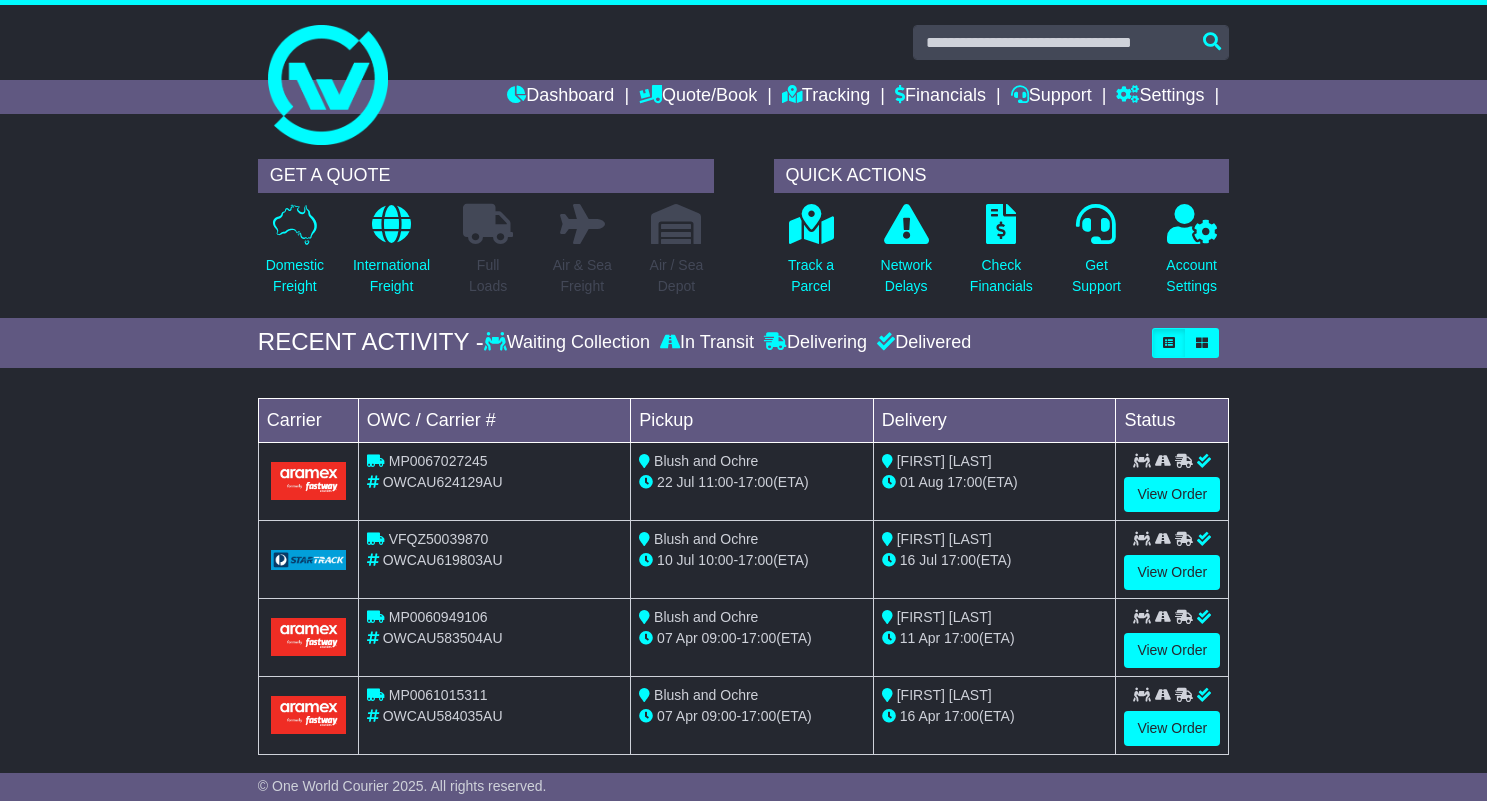scroll, scrollTop: 0, scrollLeft: 0, axis: both 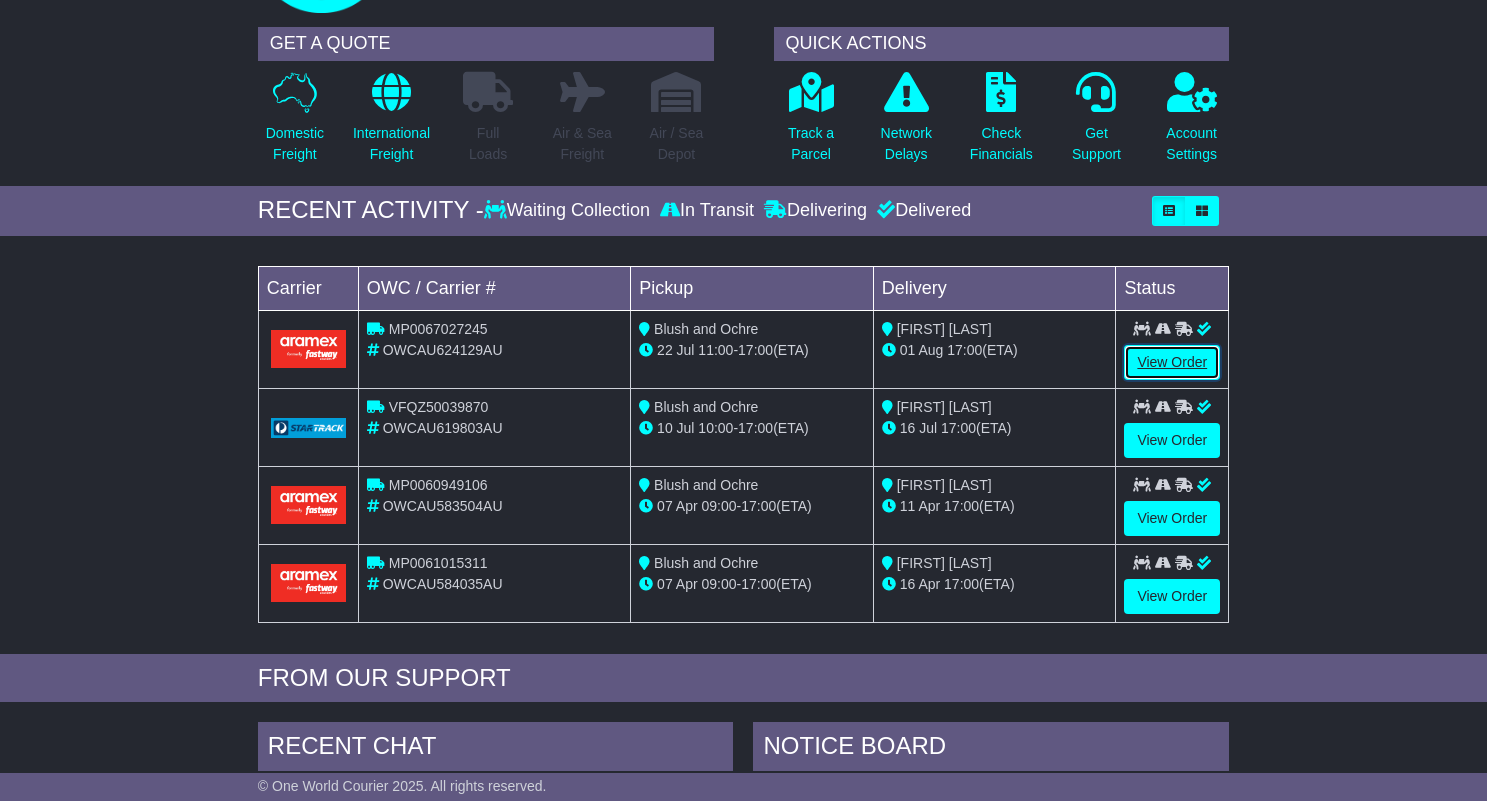 click on "View Order" at bounding box center [1172, 362] 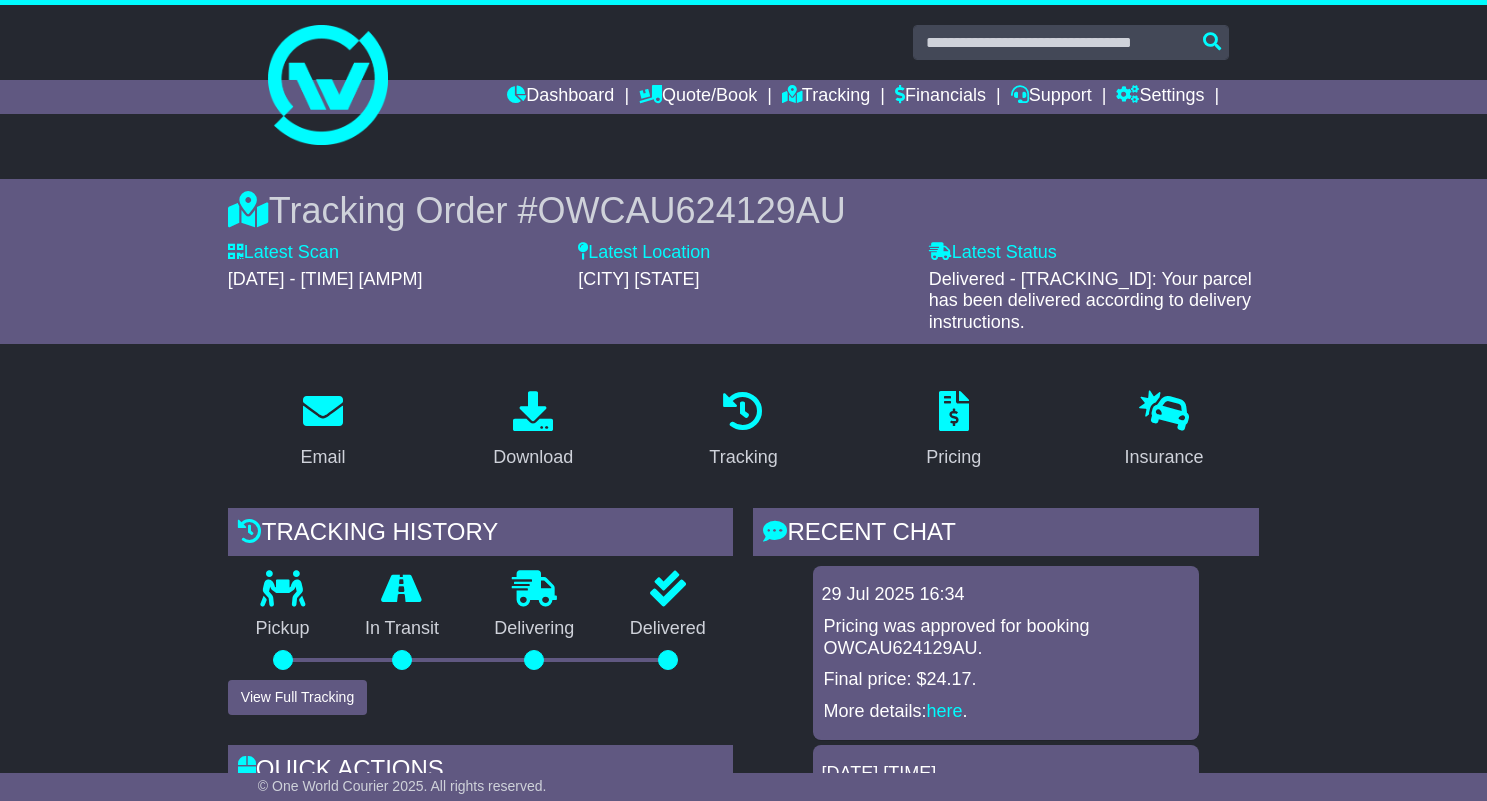 scroll, scrollTop: 0, scrollLeft: 0, axis: both 